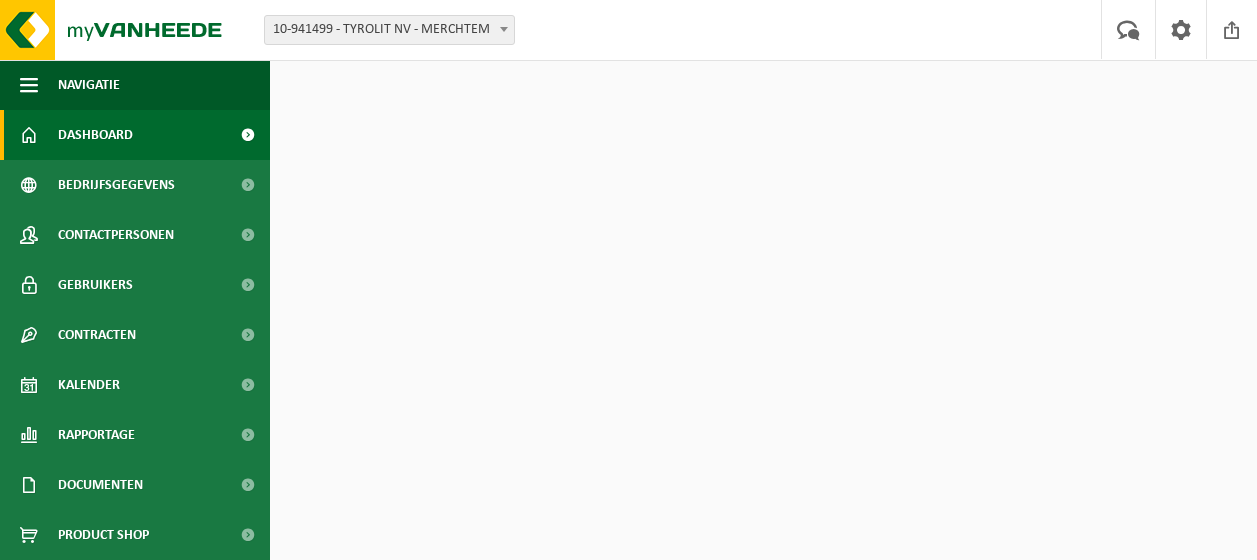 scroll, scrollTop: 0, scrollLeft: 0, axis: both 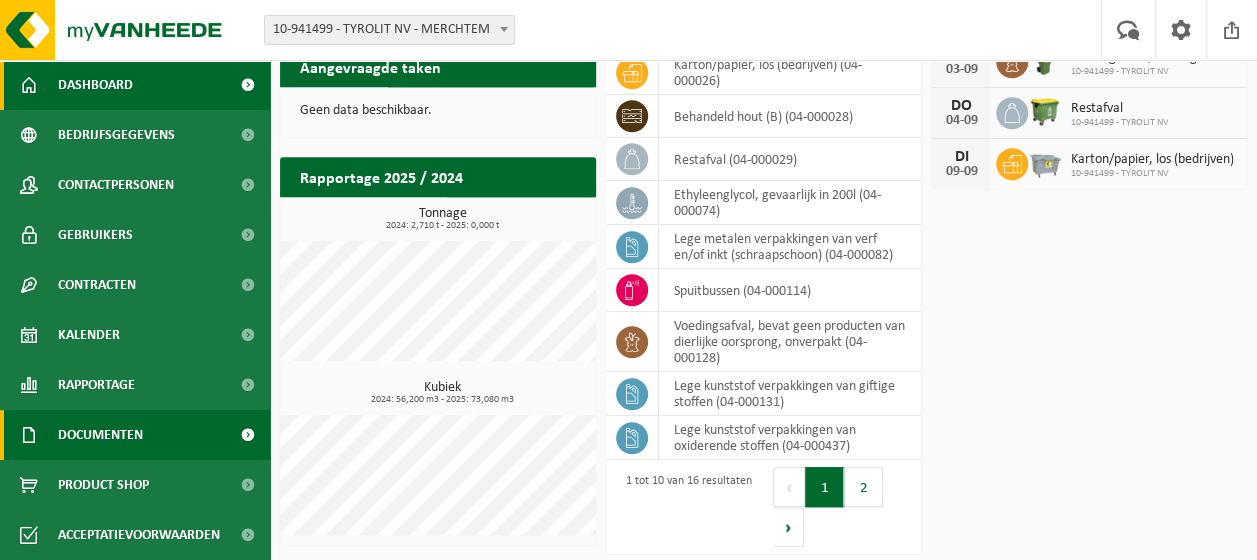 click on "Documenten" at bounding box center [135, 435] 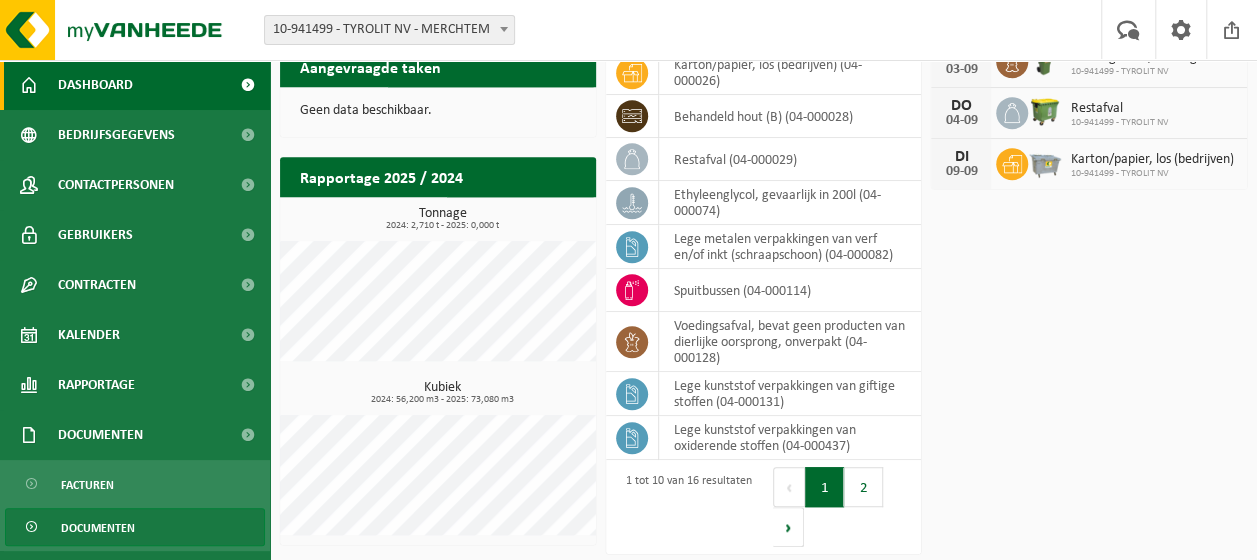 click on "Documenten" at bounding box center (98, 528) 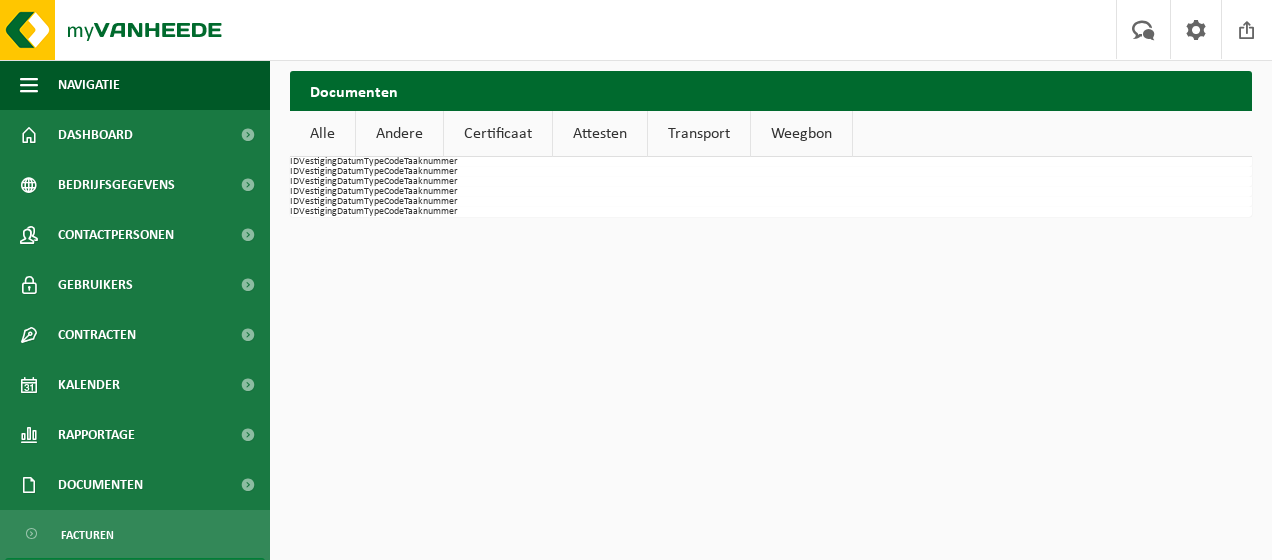 scroll, scrollTop: 0, scrollLeft: 0, axis: both 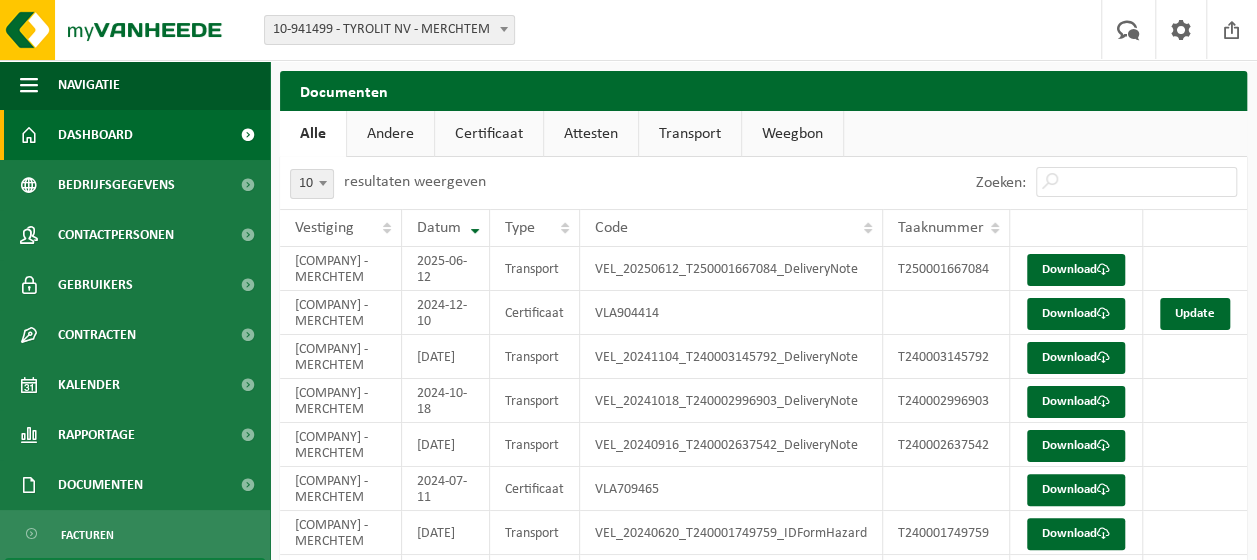 click on "Dashboard" at bounding box center [95, 135] 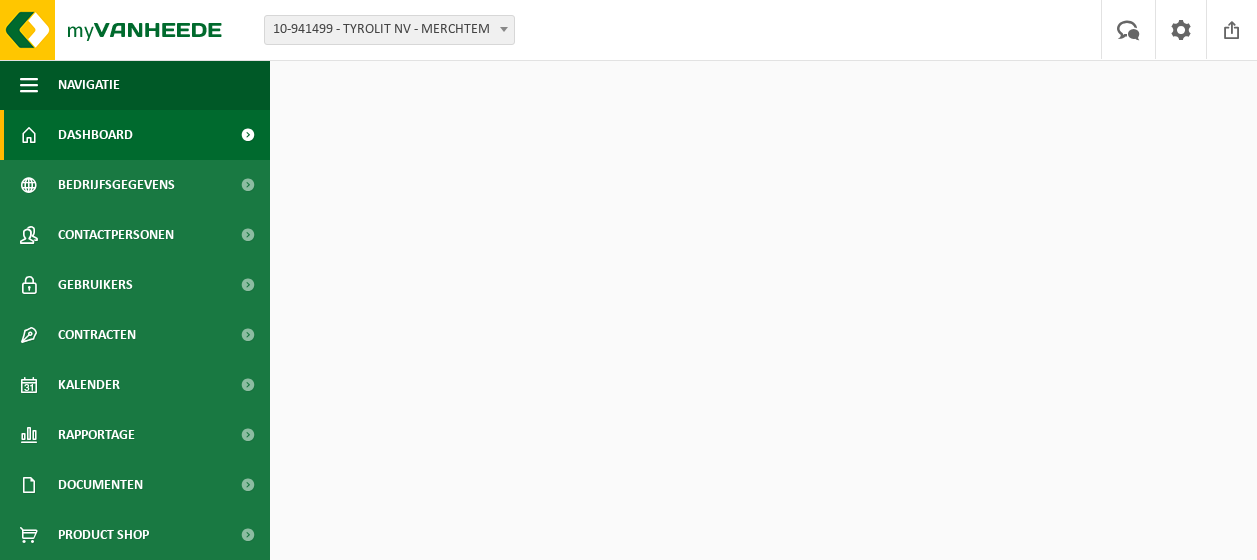 scroll, scrollTop: 0, scrollLeft: 0, axis: both 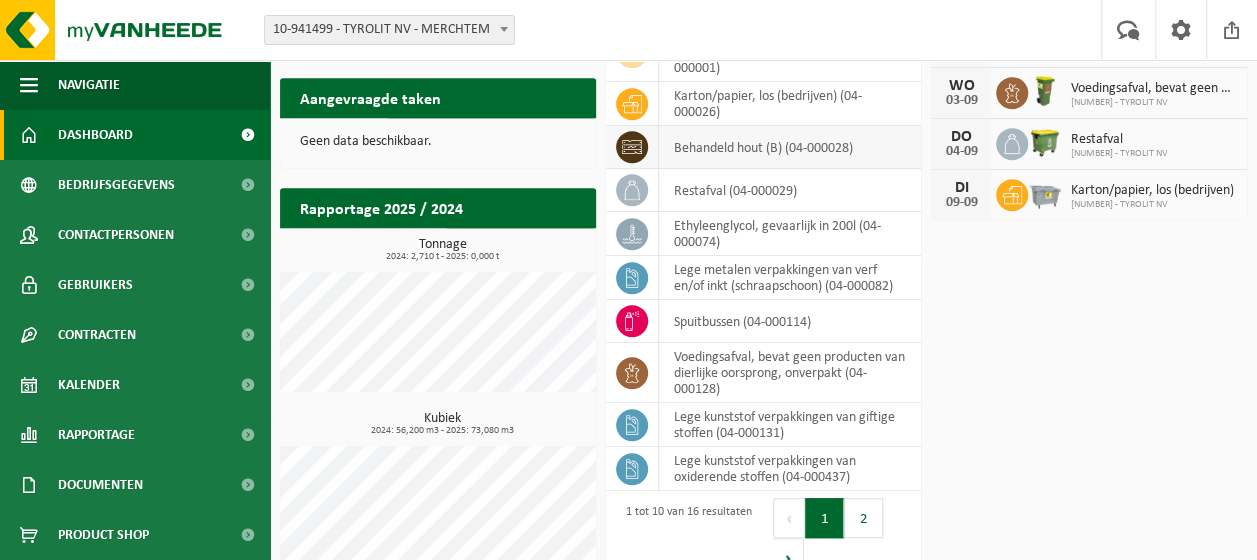 click on "behandeld hout (B) (04-000028)" at bounding box center (790, 147) 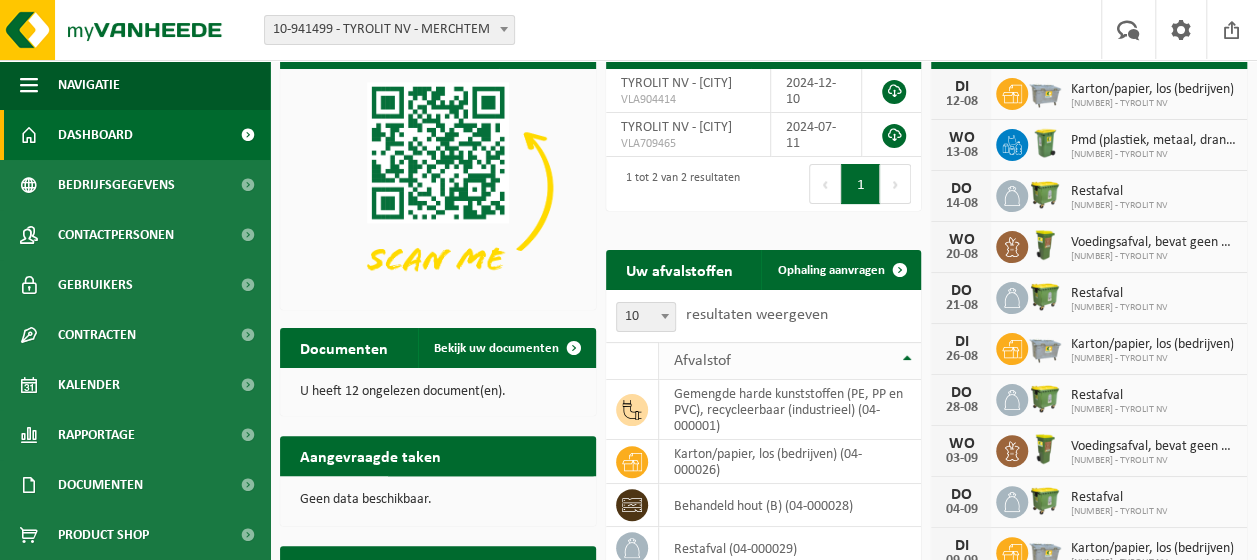 scroll, scrollTop: 31, scrollLeft: 0, axis: vertical 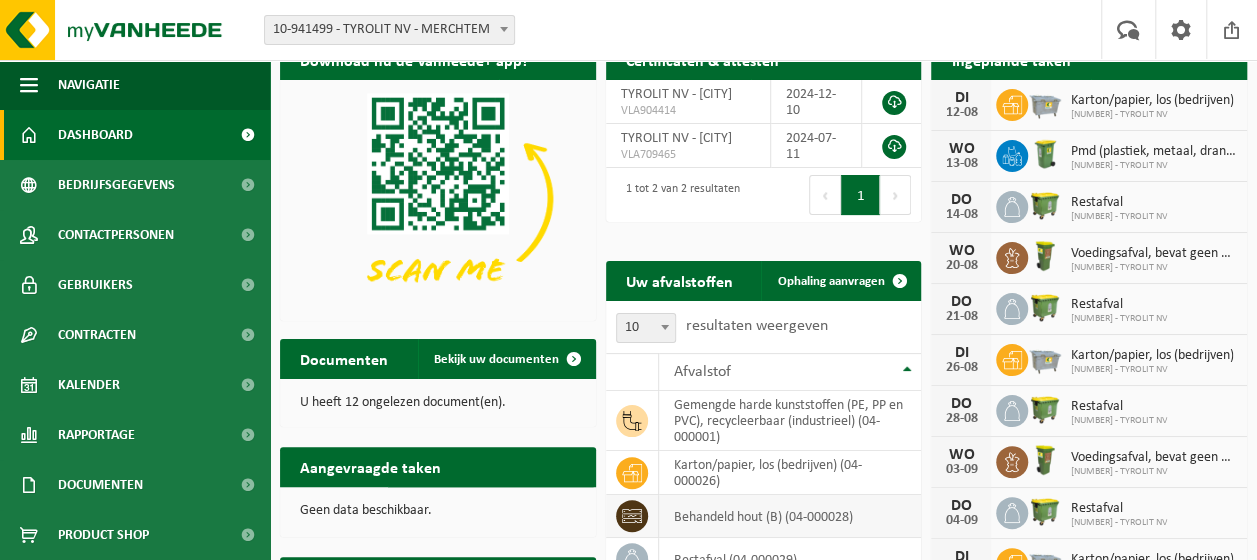 click 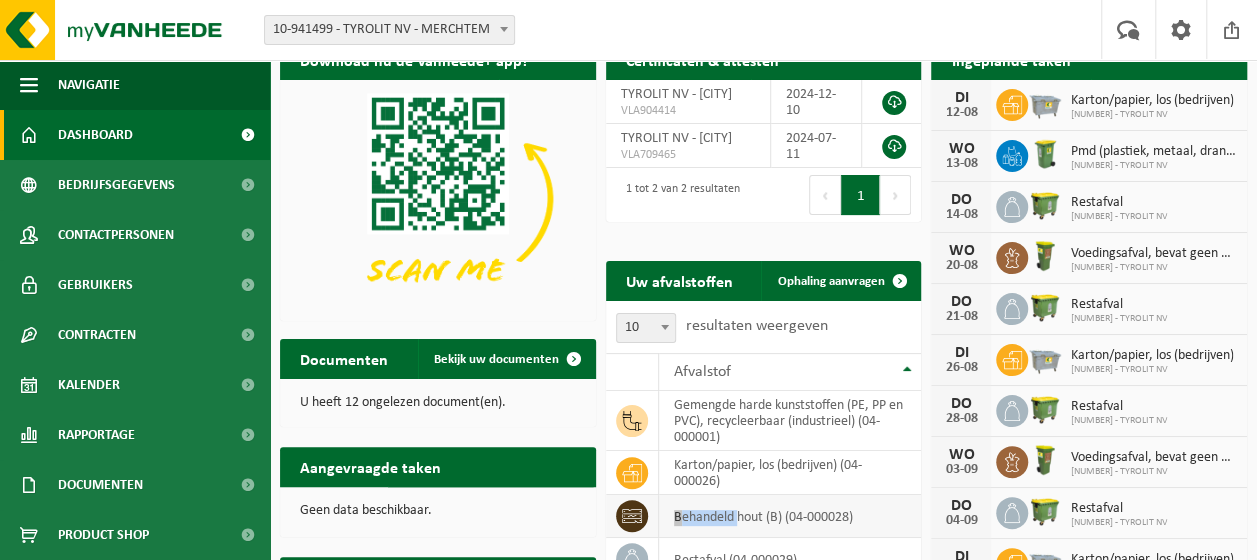 click 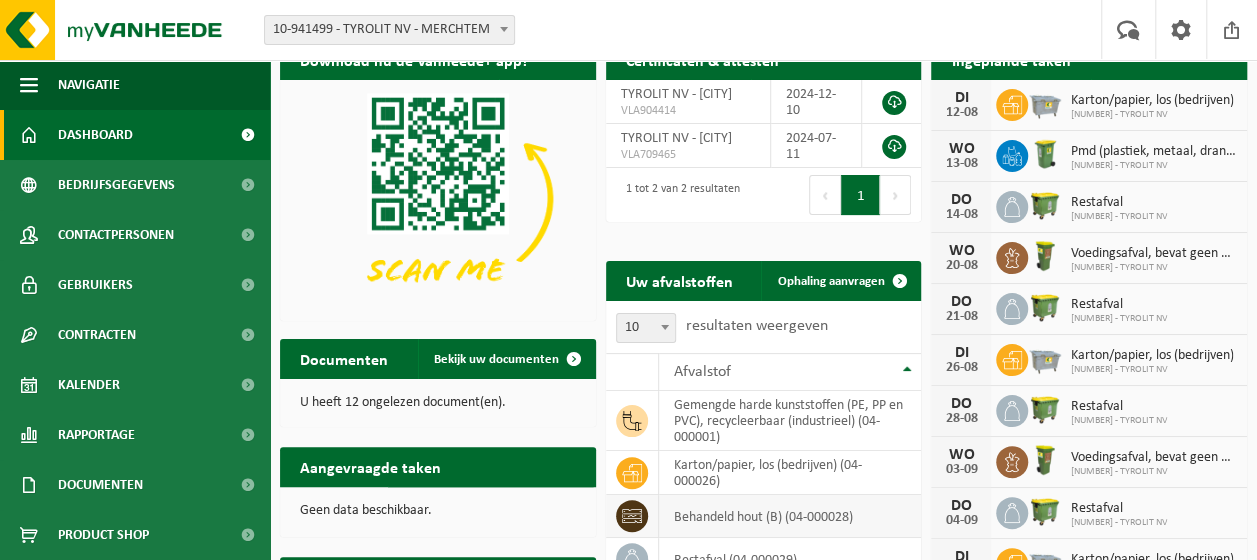 click 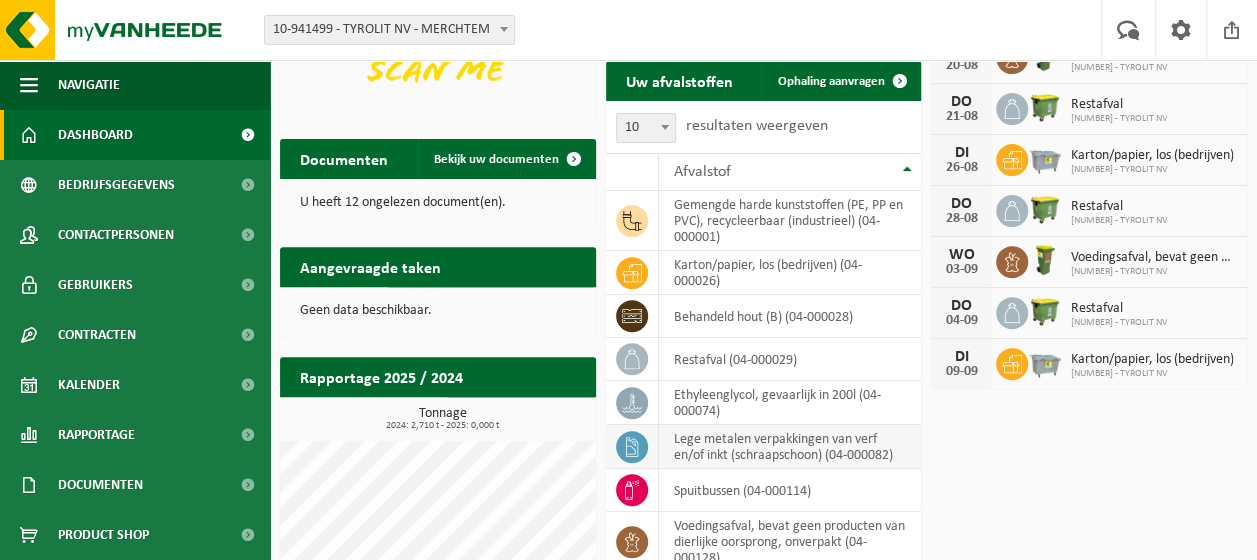 scroll, scrollTop: 331, scrollLeft: 0, axis: vertical 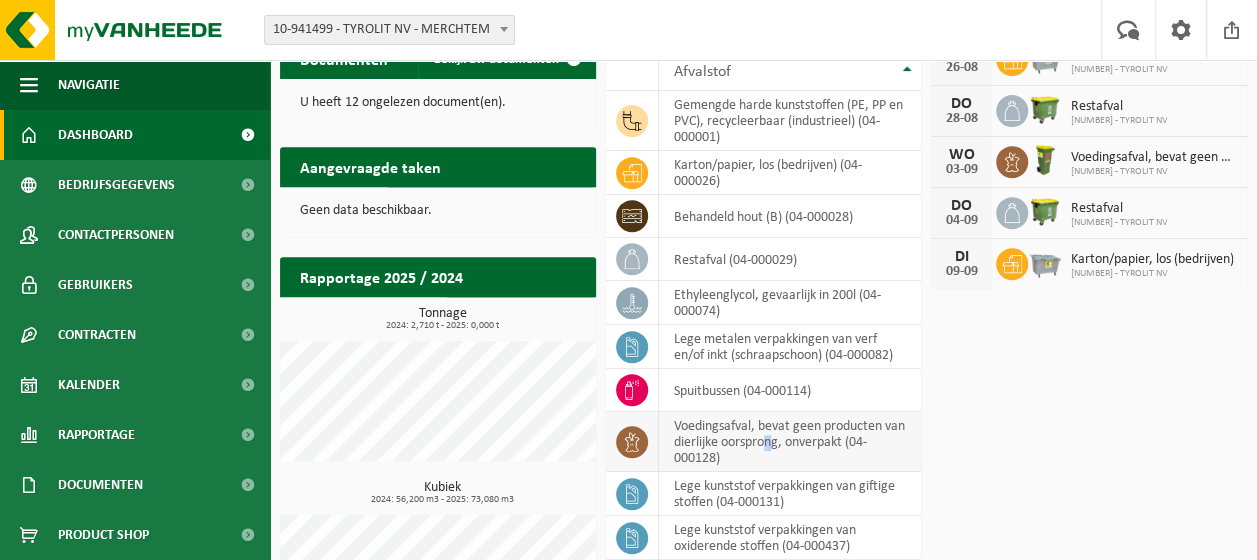 click on "voedingsafval, bevat geen producten van dierlijke oorsprong, onverpakt (04-000128)" at bounding box center [790, 442] 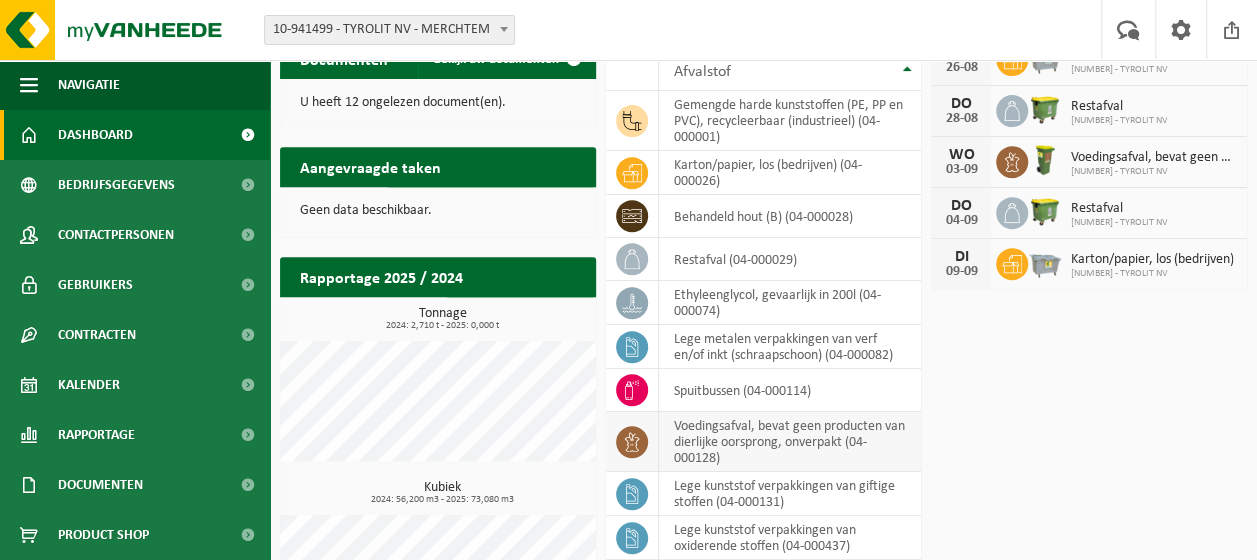 drag, startPoint x: 794, startPoint y: 449, endPoint x: 907, endPoint y: 454, distance: 113.110565 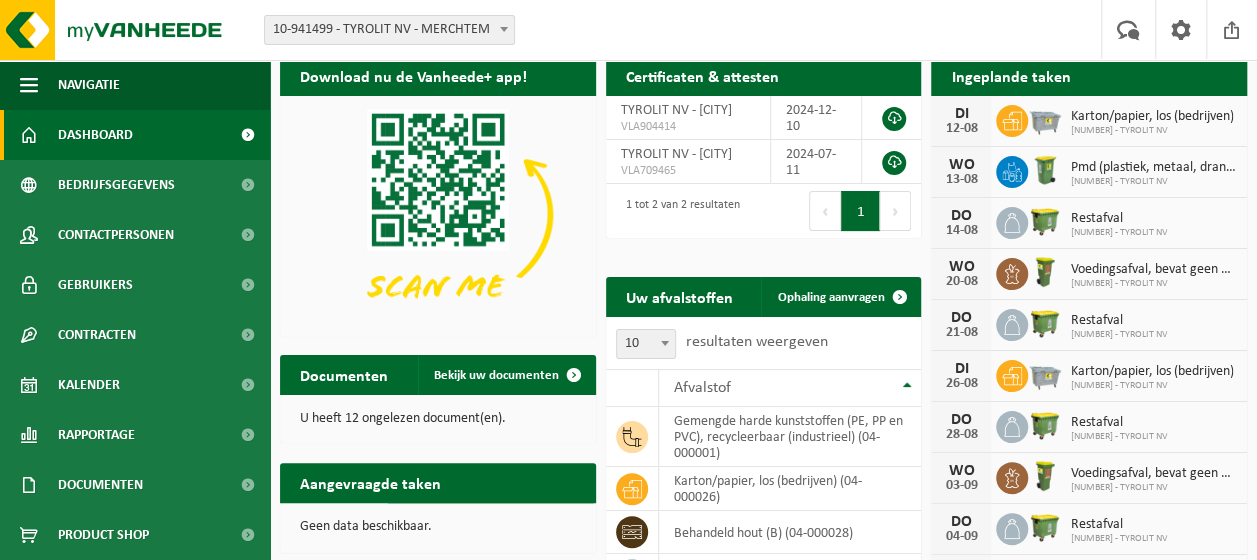 scroll, scrollTop: 0, scrollLeft: 0, axis: both 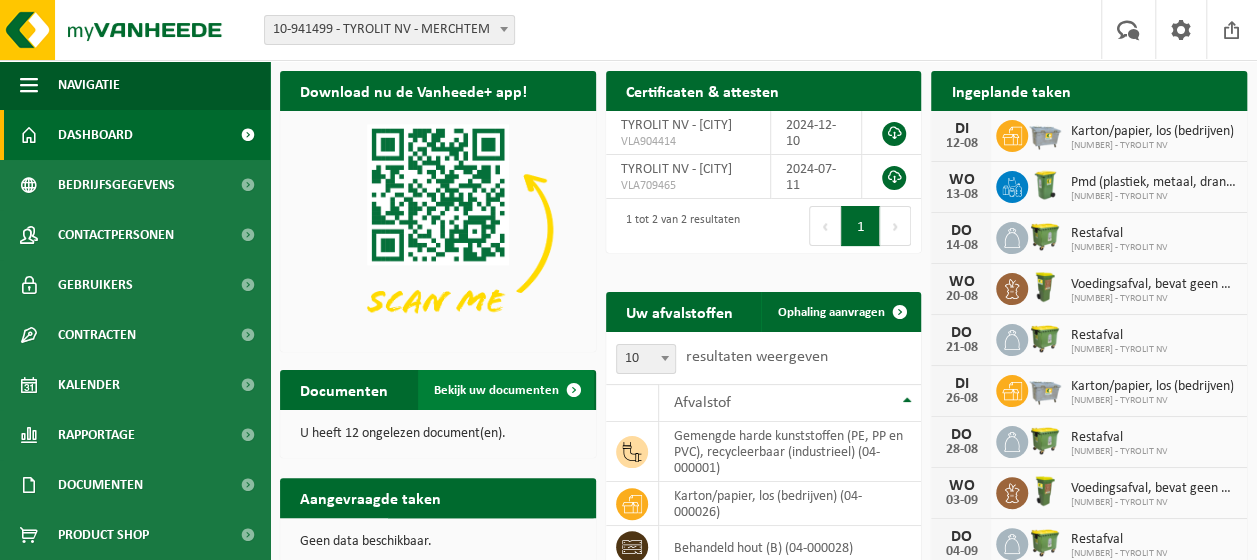 click on "Bekijk uw documenten" at bounding box center [506, 390] 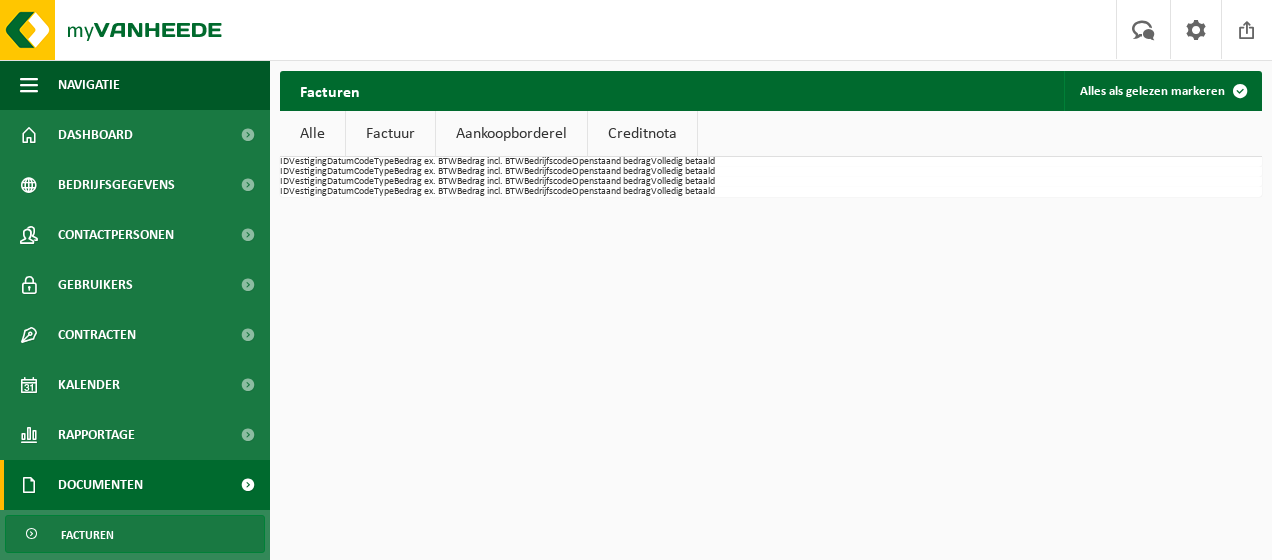 scroll, scrollTop: 0, scrollLeft: 0, axis: both 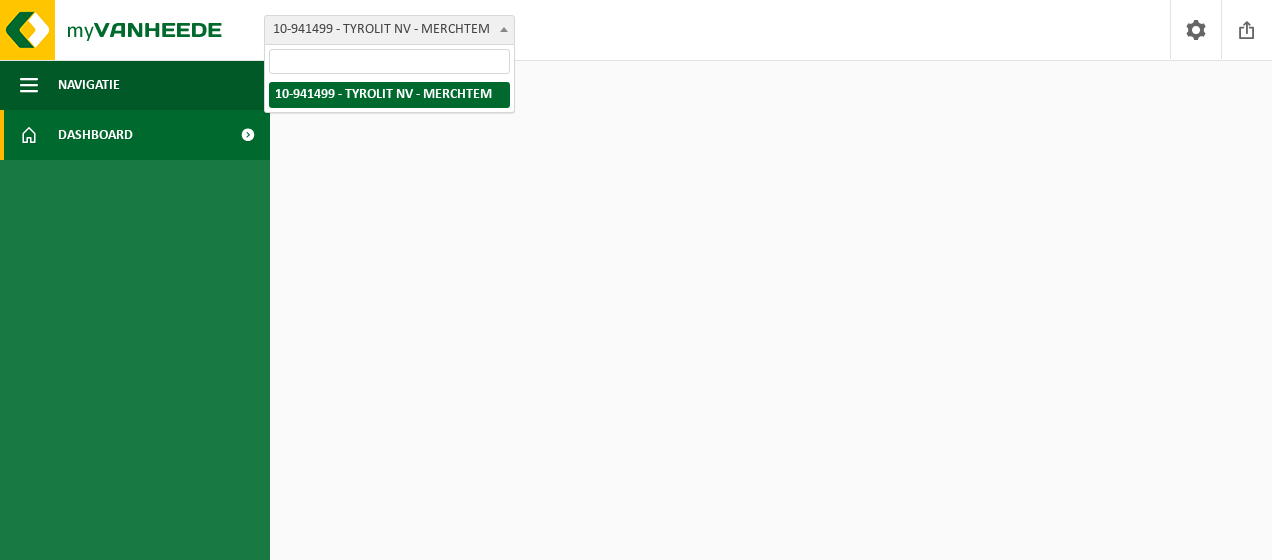 click on "10-941499 - TYROLIT NV - MERCHTEM" at bounding box center (389, 30) 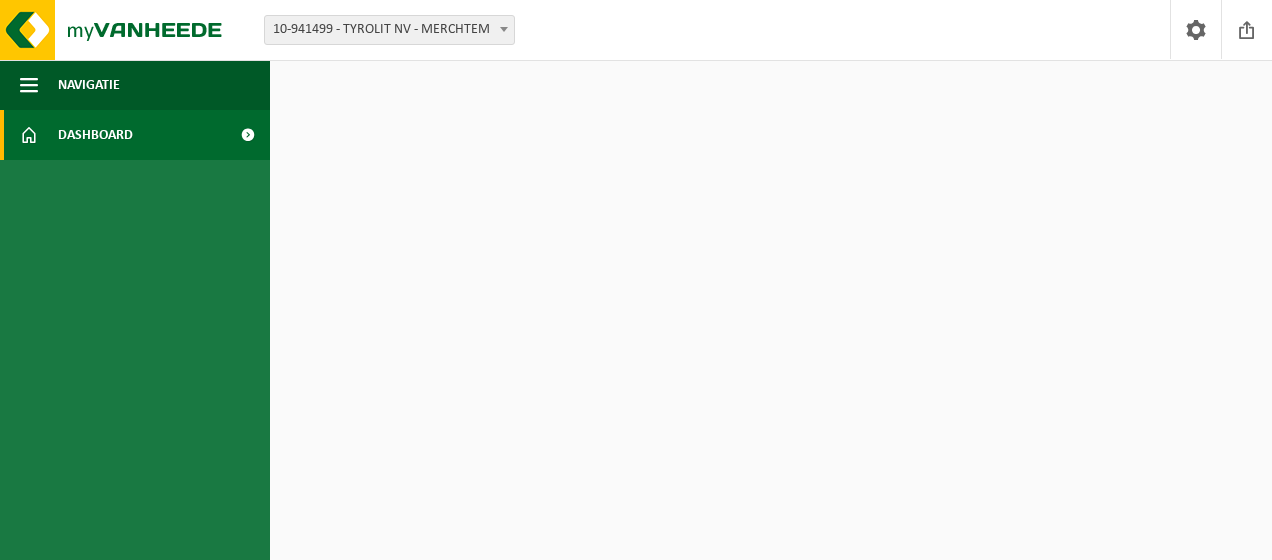 click on "Dashboard" at bounding box center (135, 135) 